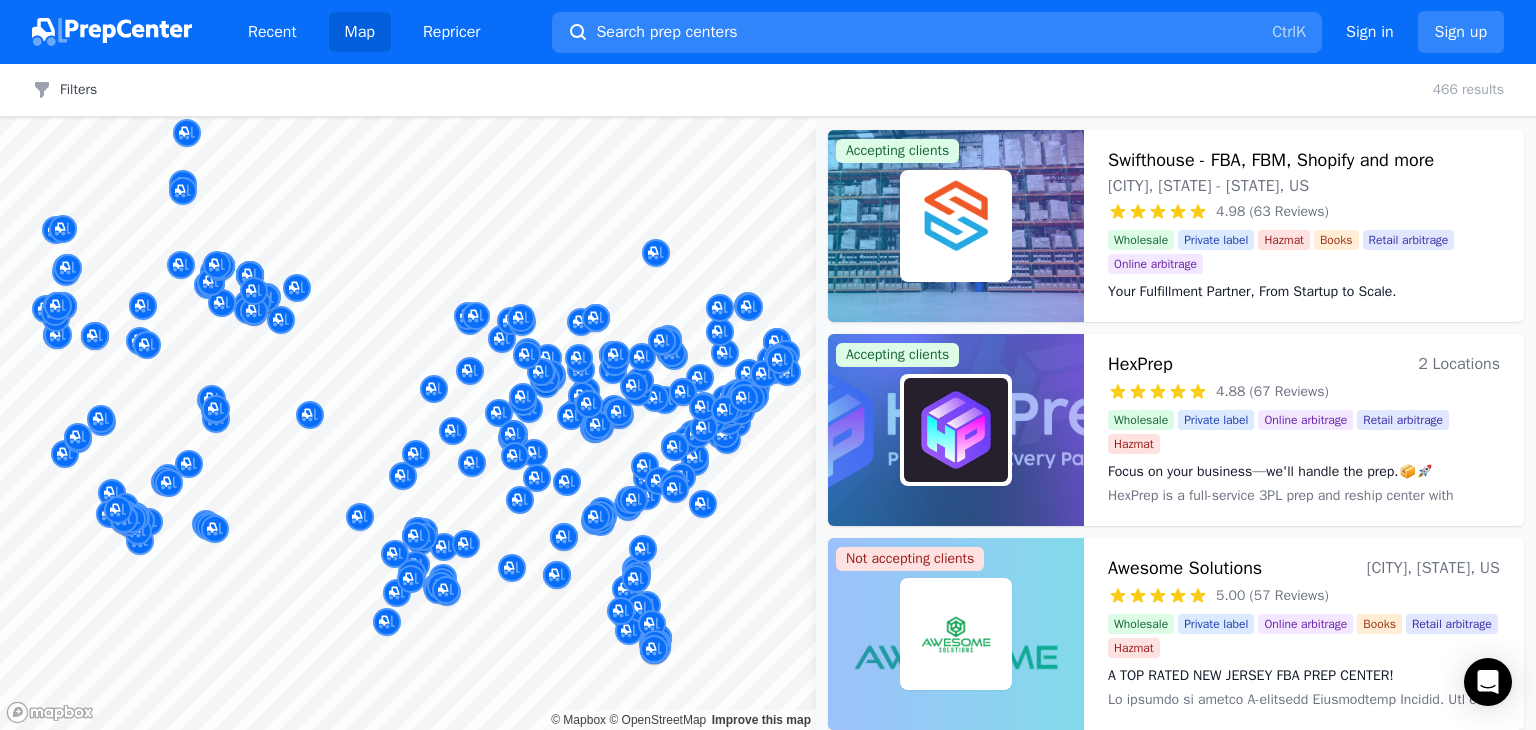 scroll, scrollTop: 0, scrollLeft: 0, axis: both 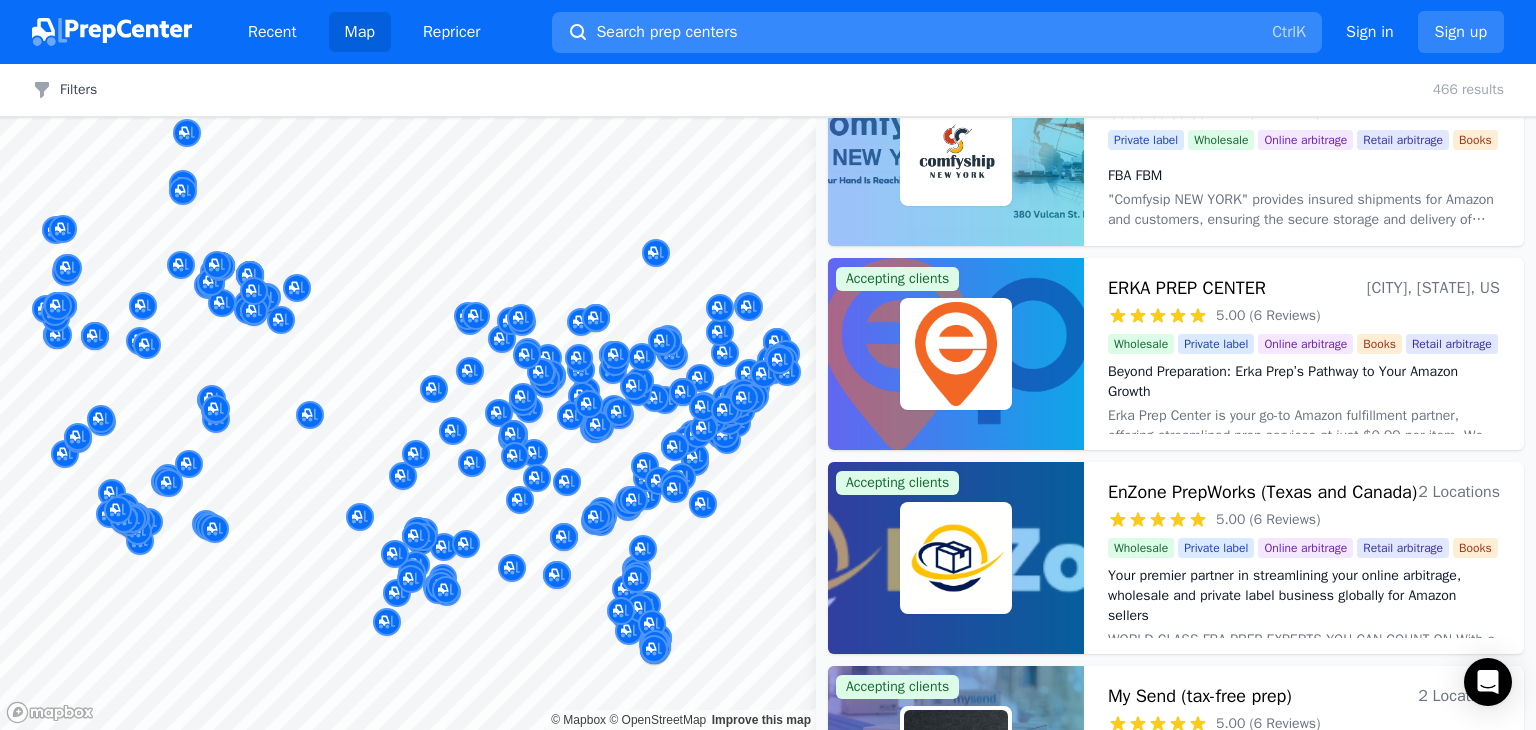 click on "Search prep centers Ctrl  K" at bounding box center [937, 32] 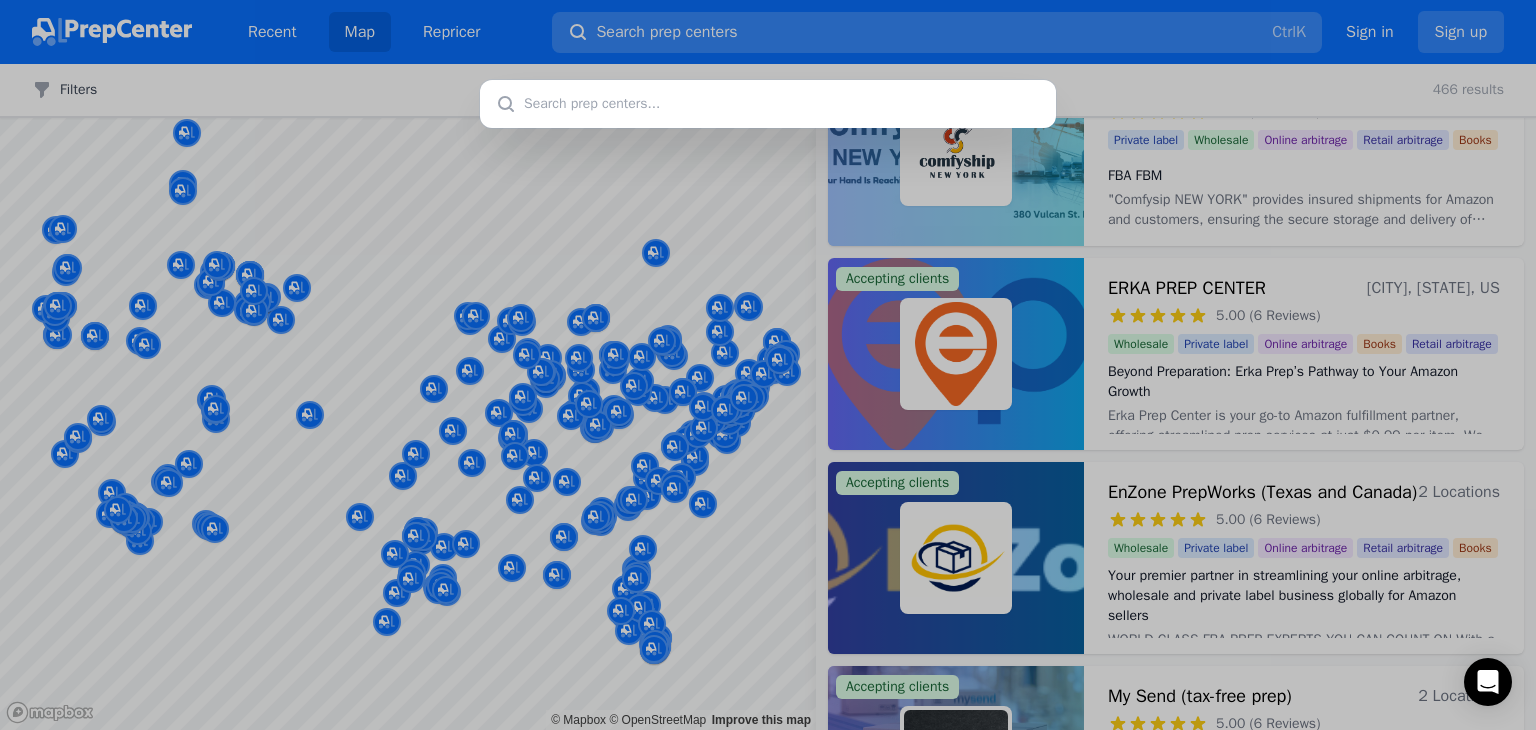 type on "Shiptroy" 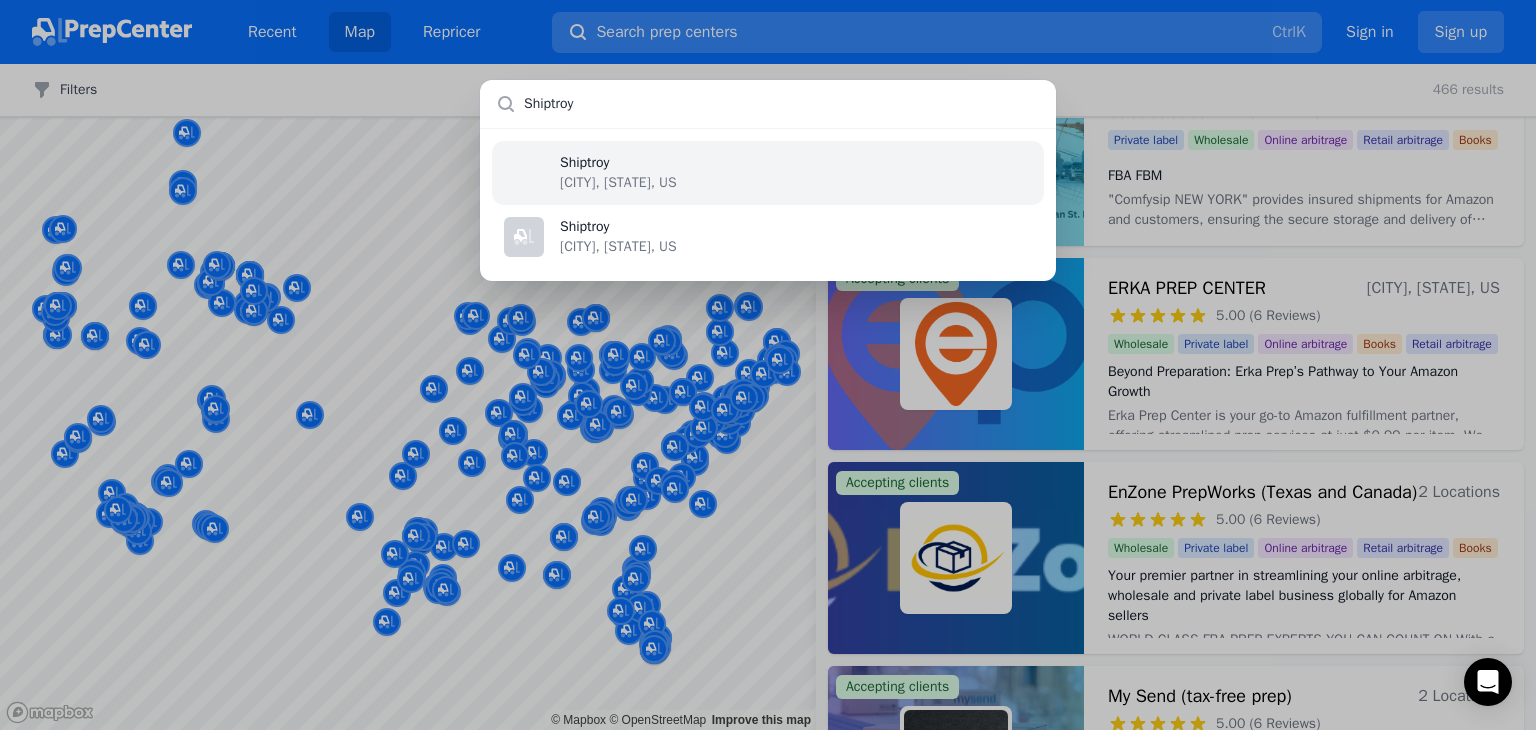type 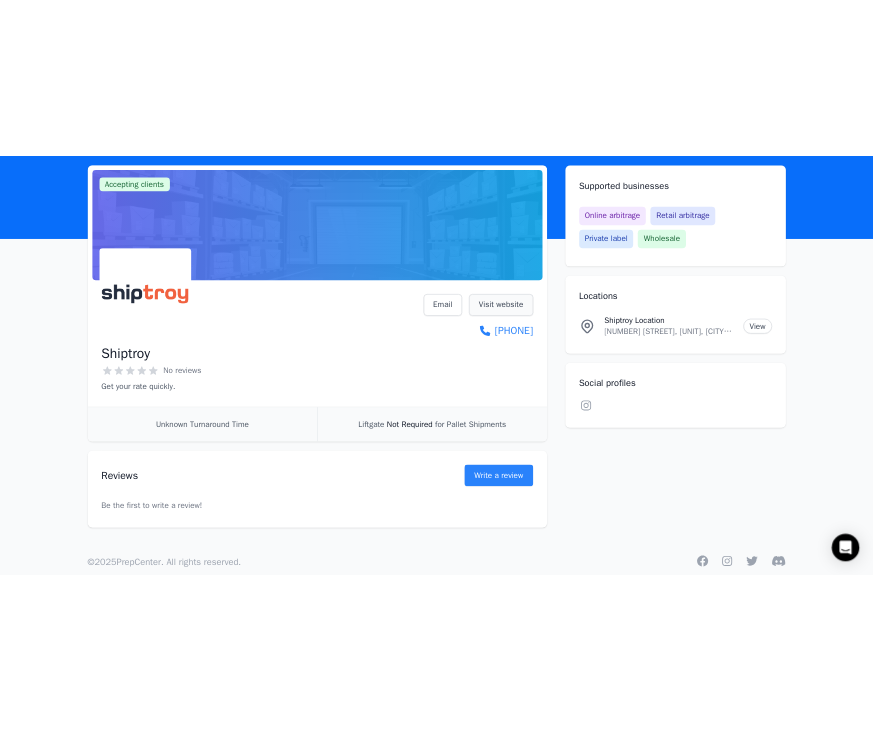 scroll, scrollTop: 112, scrollLeft: 0, axis: vertical 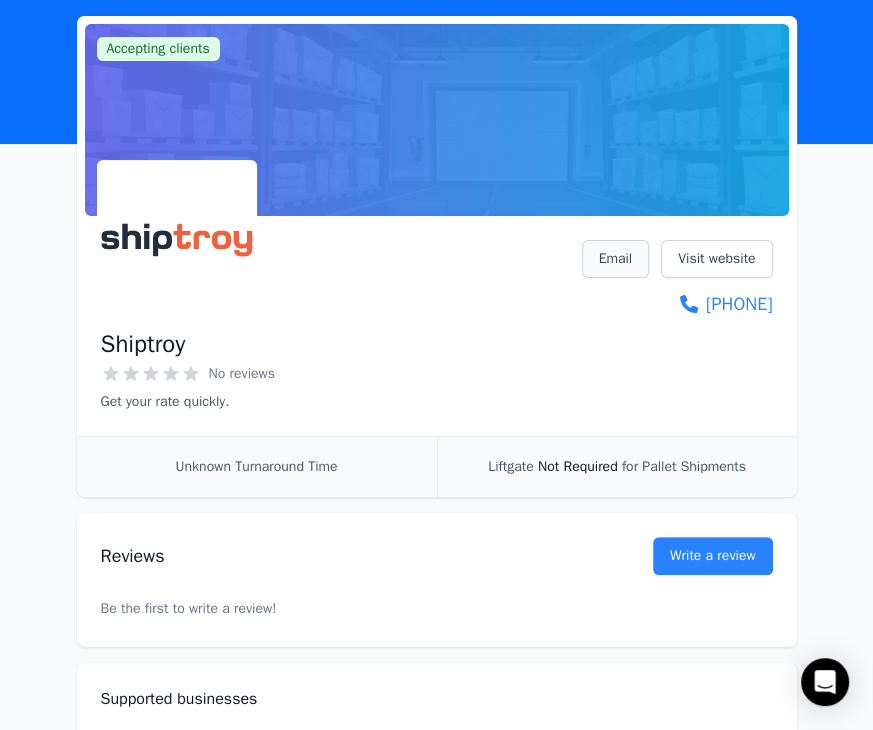 click on "Email" at bounding box center [616, 259] 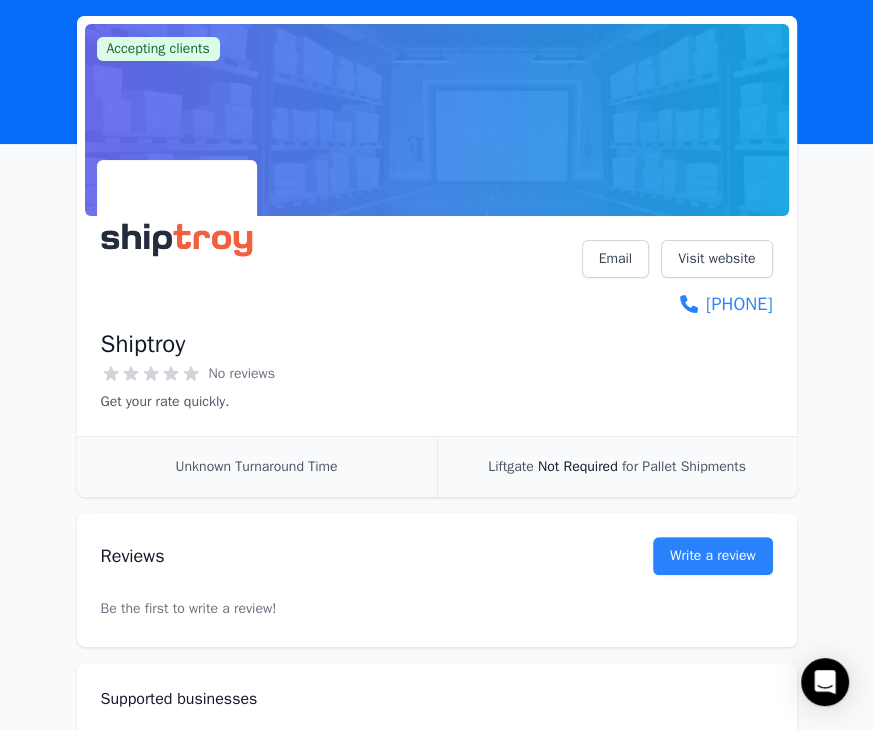 scroll, scrollTop: 0, scrollLeft: 0, axis: both 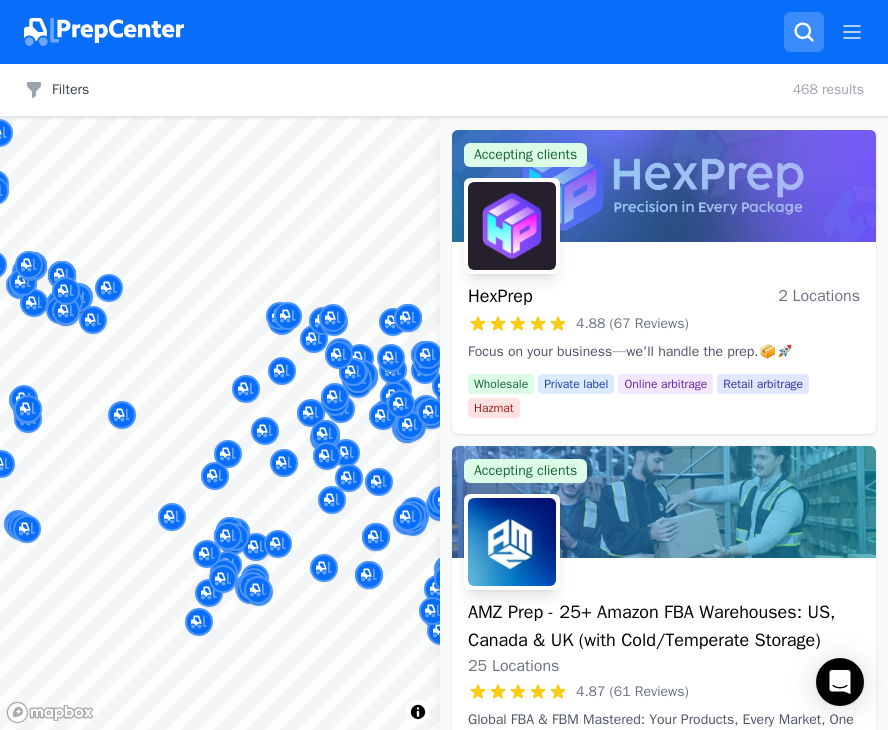 click 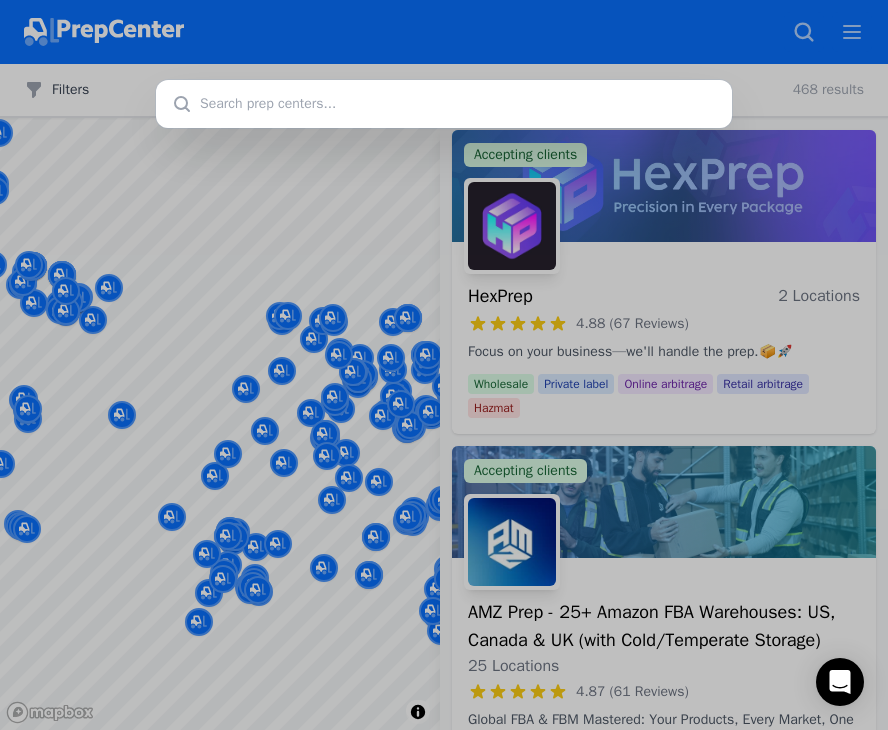 type on "Awesome Solutions" 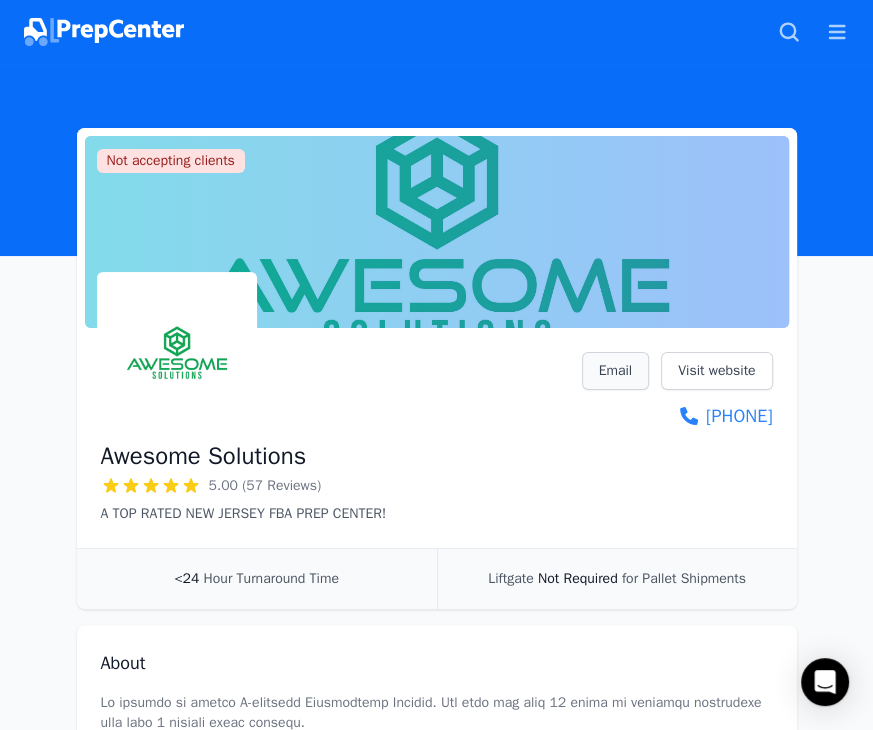 click on "Email" at bounding box center [616, 371] 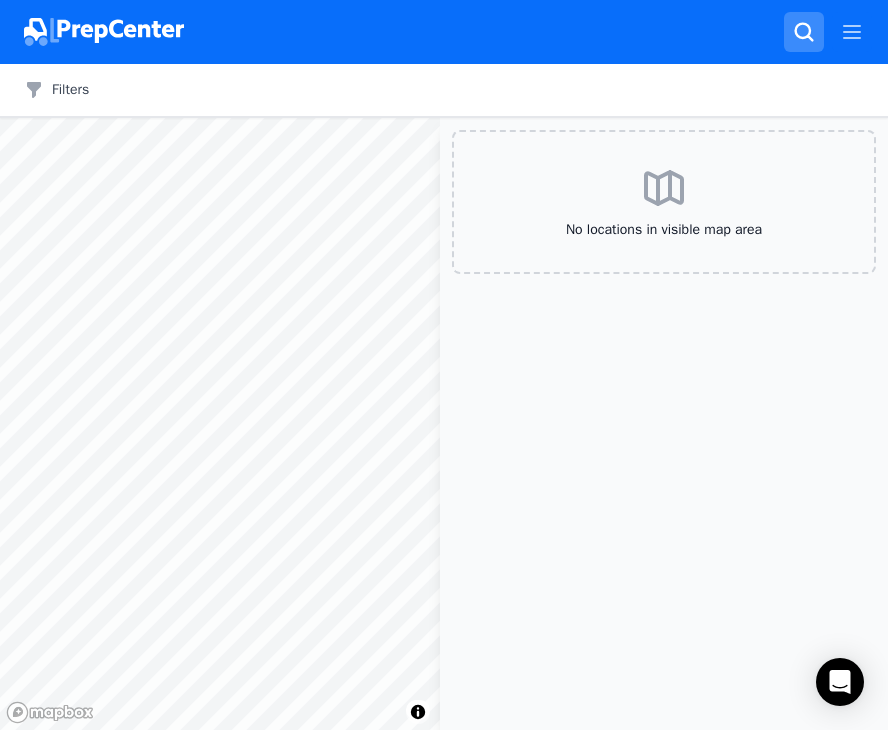 click 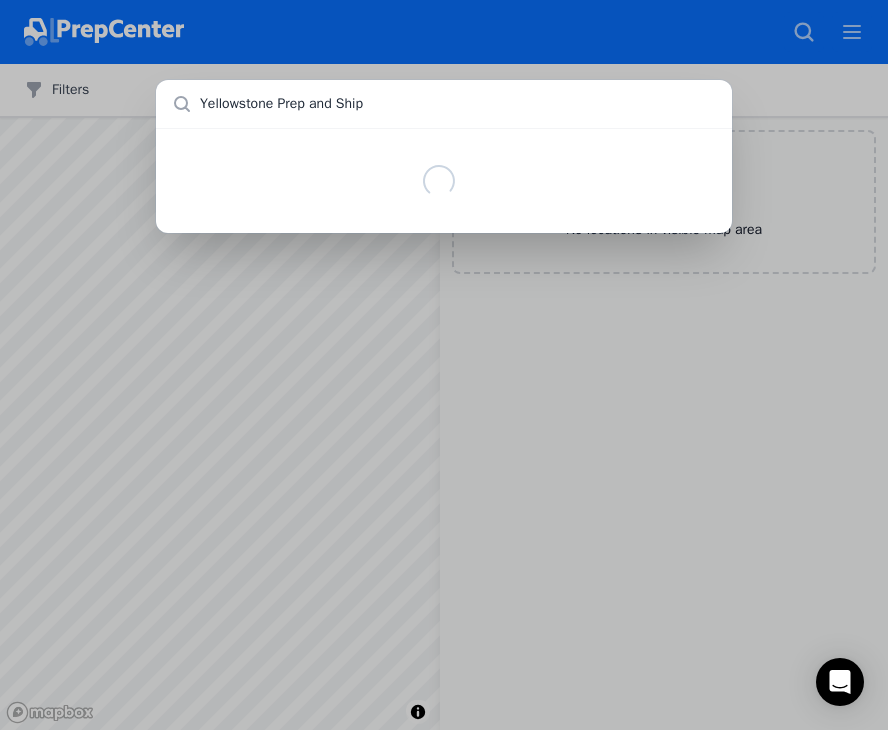 type on "Yellowstone Prep and Ship" 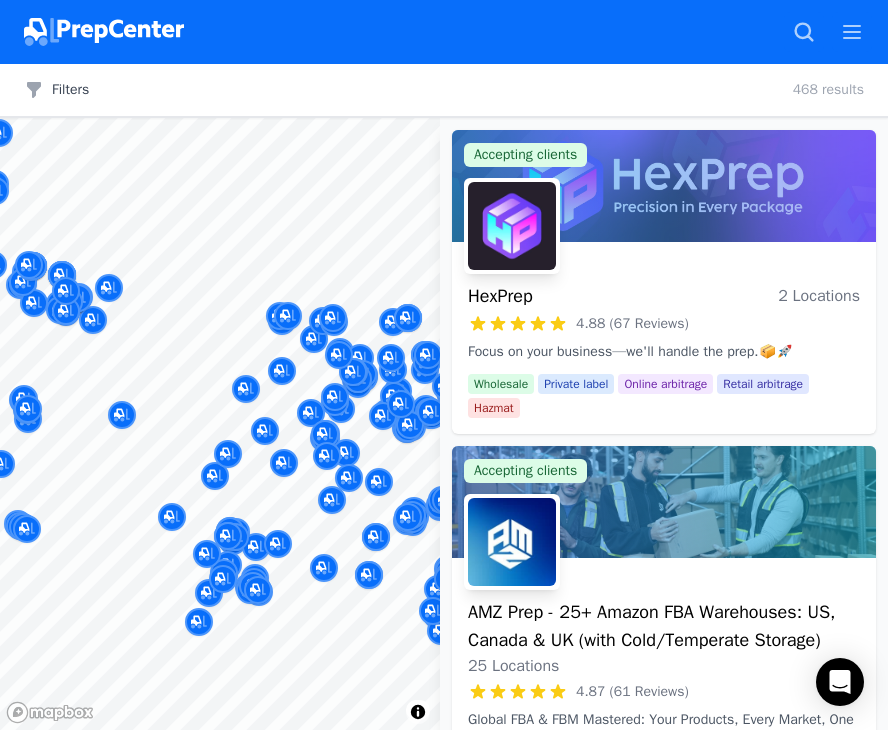 type 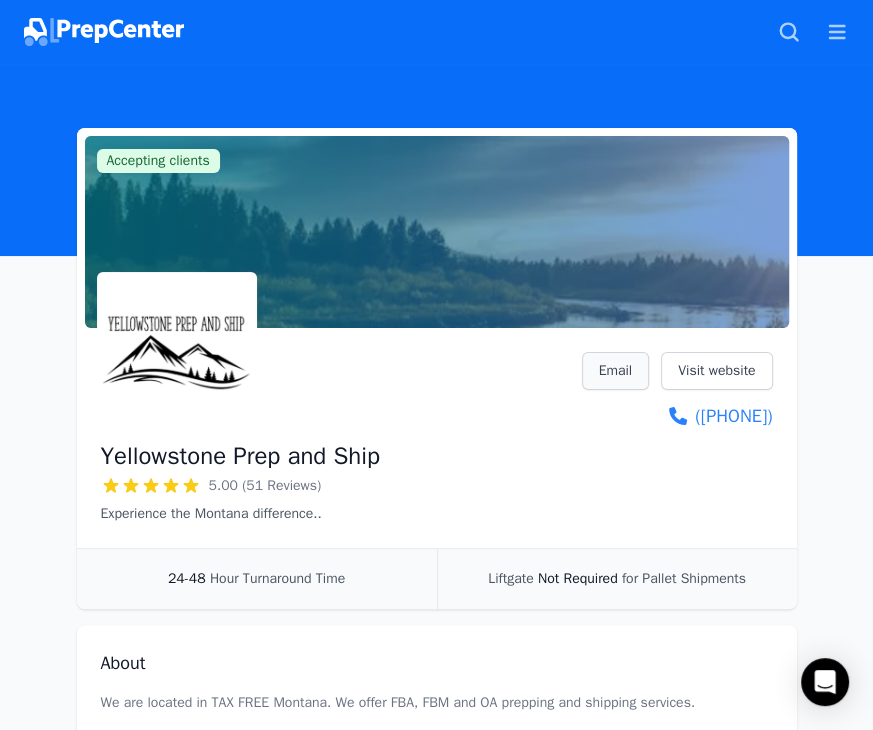 click on "Email" at bounding box center [616, 371] 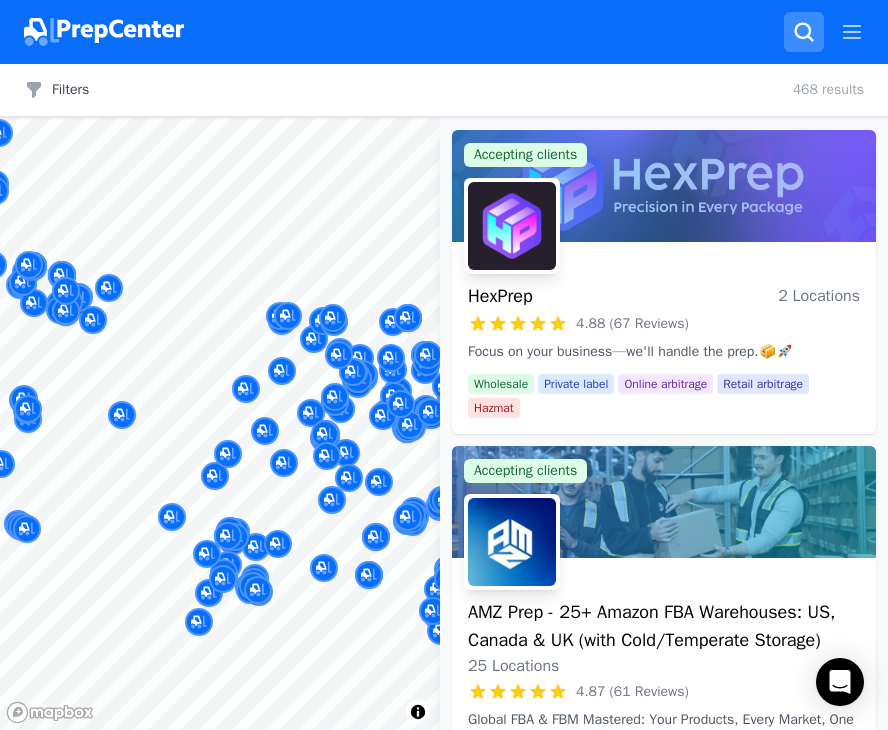 click 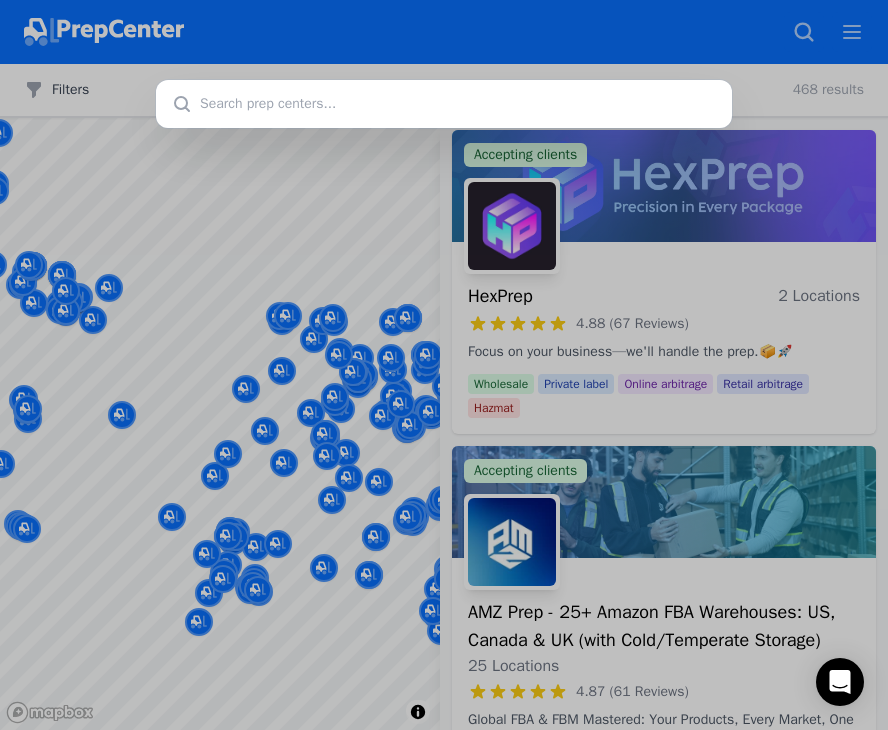 type on "Dispatch Fulfillment LLC" 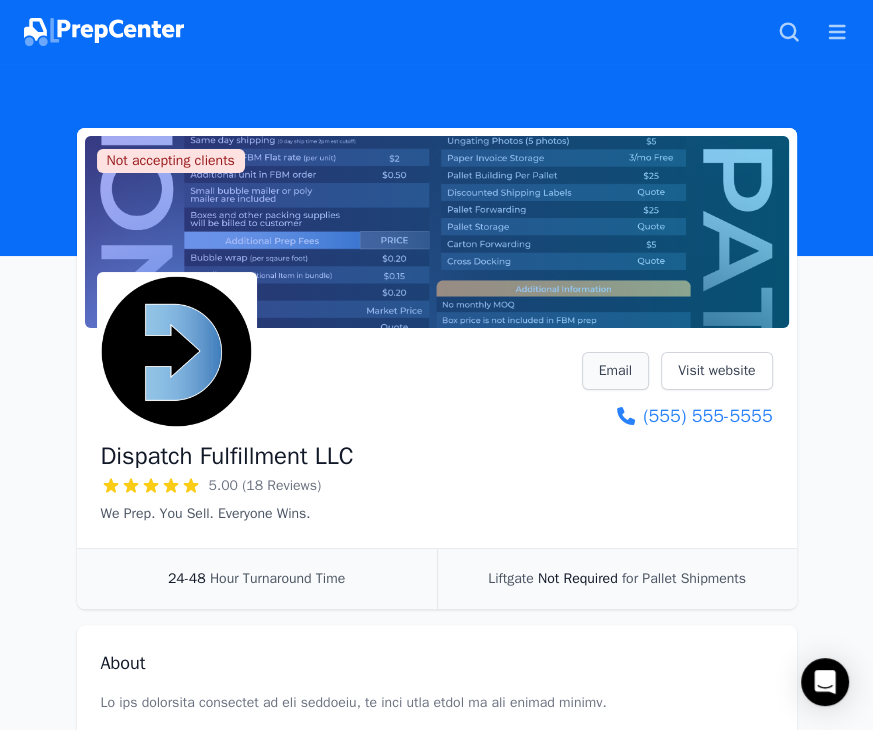 click on "Email" at bounding box center (616, 371) 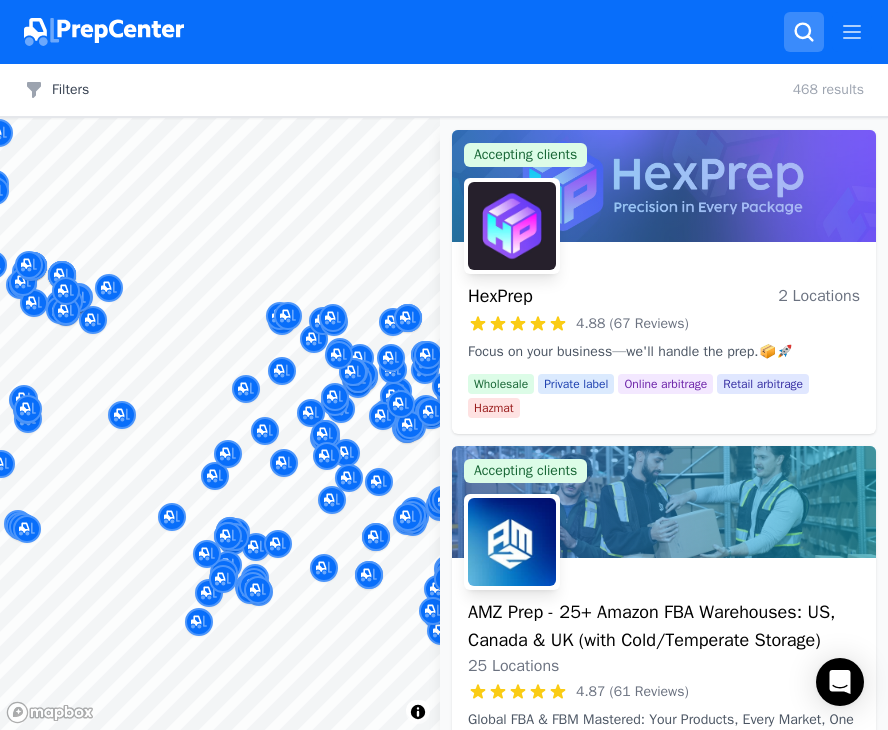 click 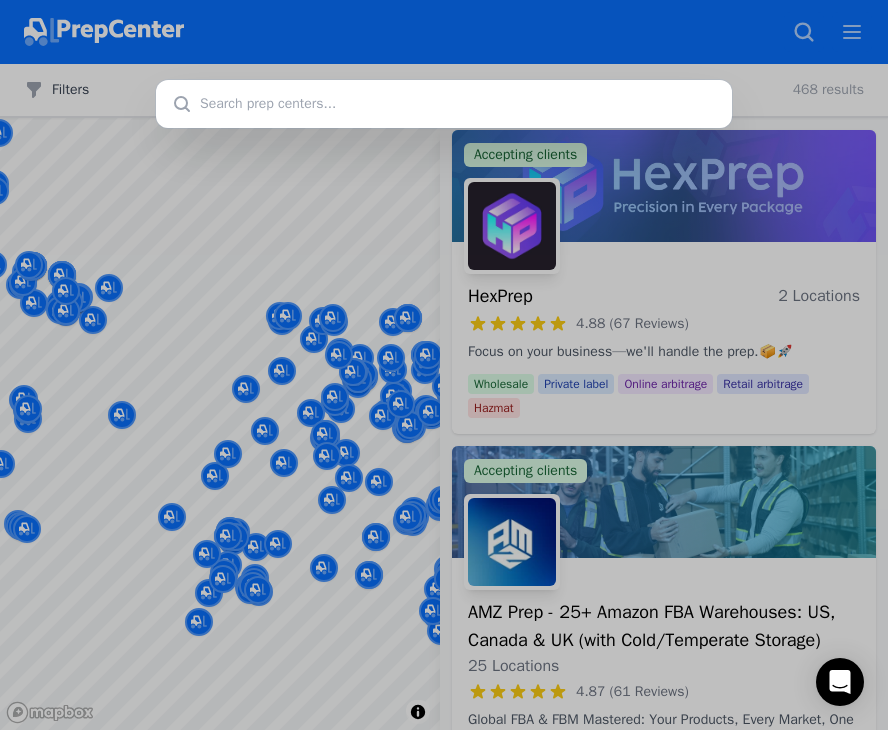 click at bounding box center [444, 104] 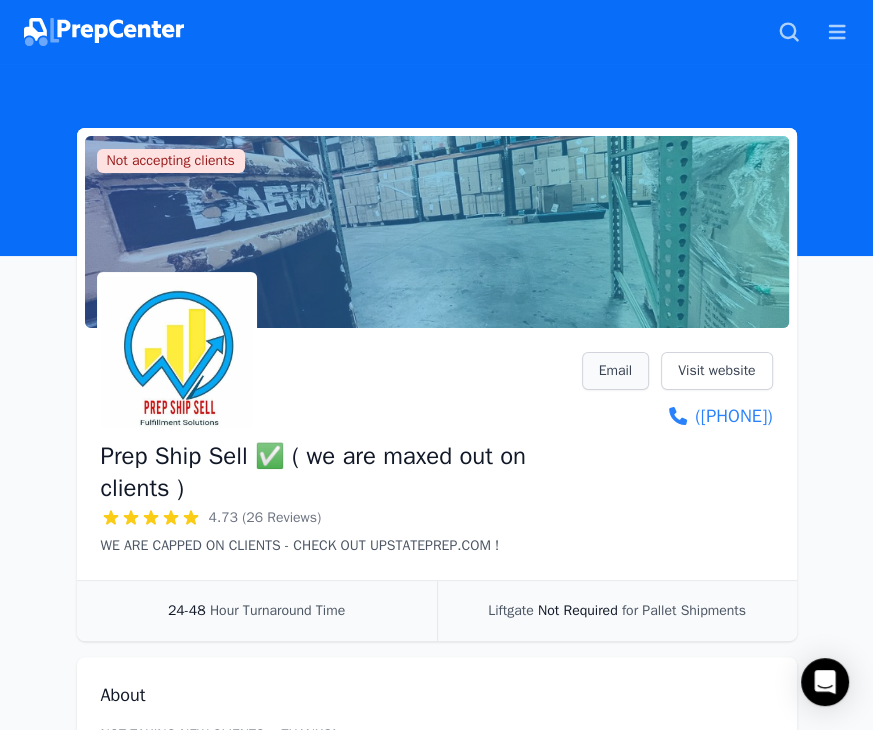 click on "Email" at bounding box center (616, 371) 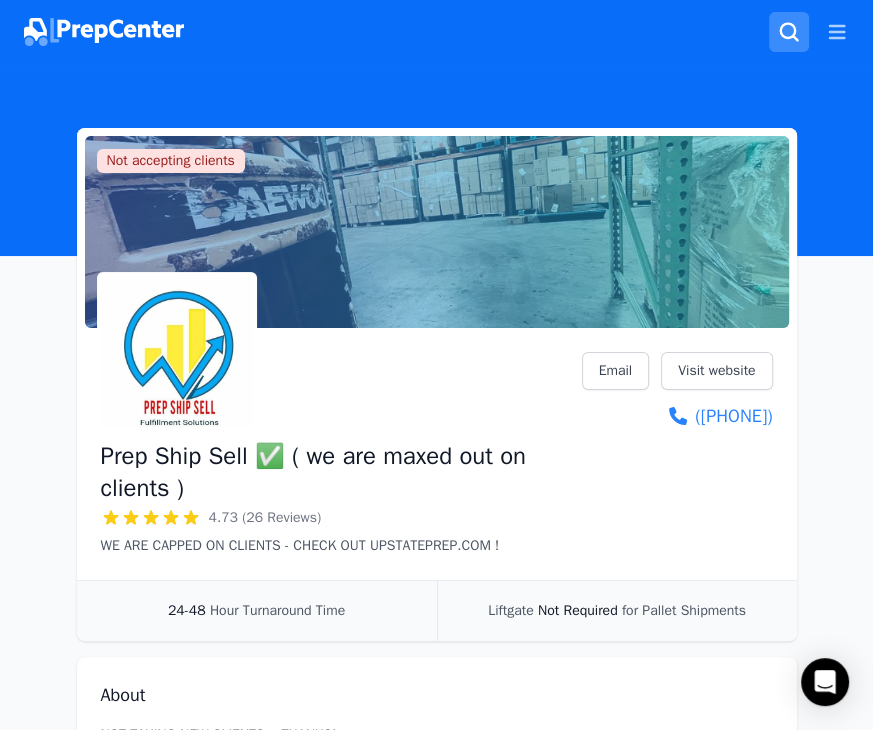 click 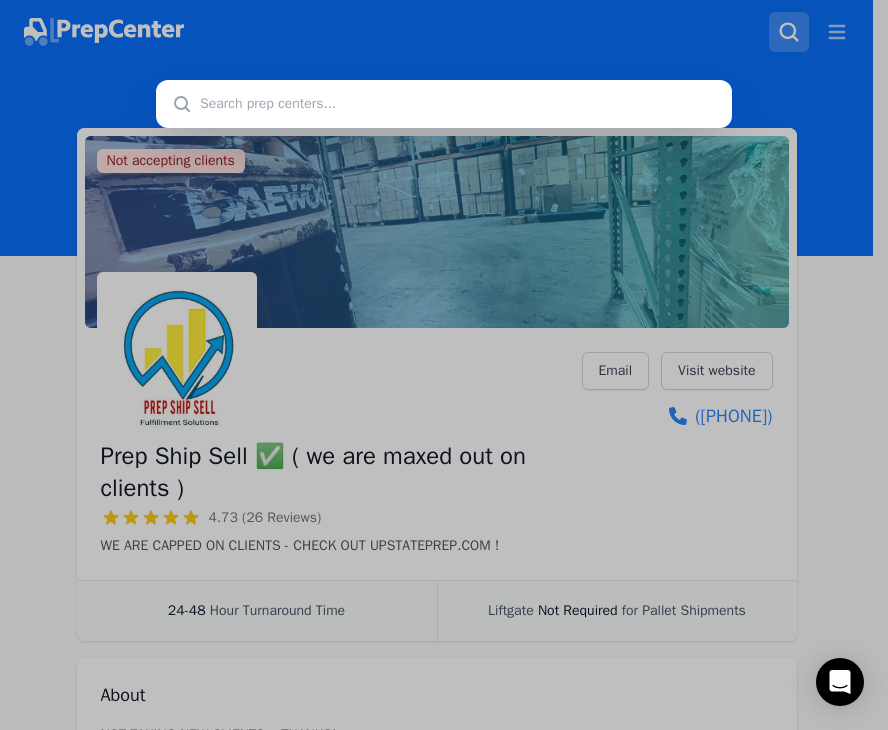 type on "Fast and Forward Prep Center" 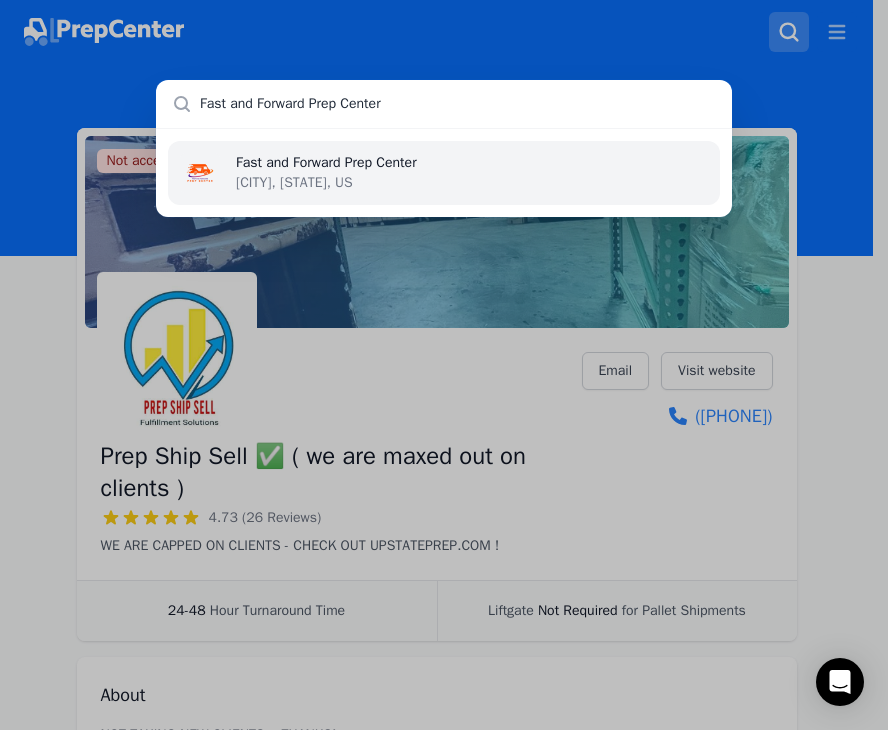 type 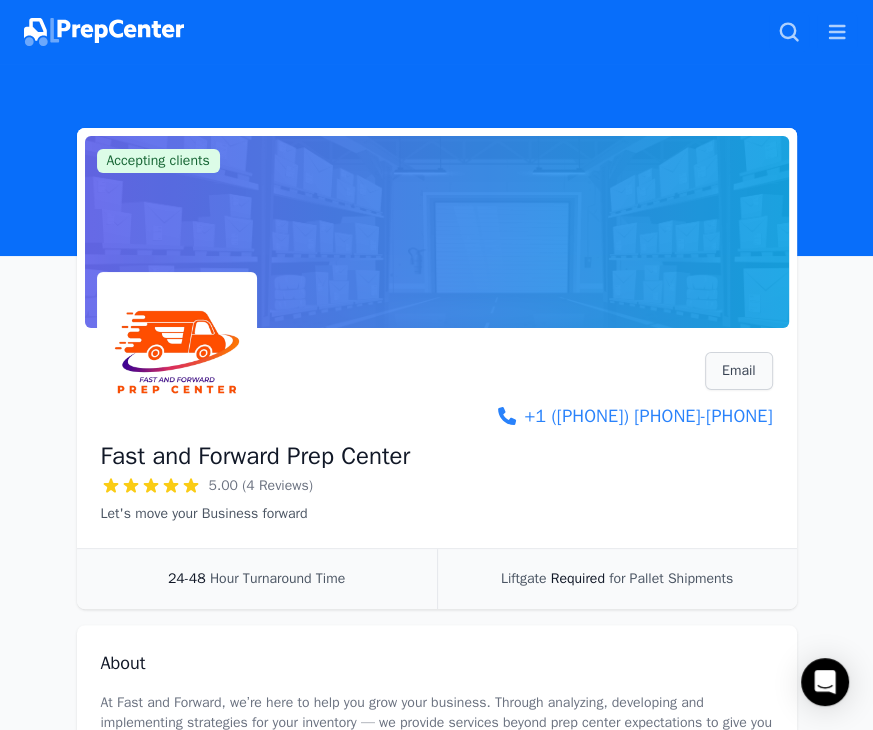 click on "Email" at bounding box center (739, 371) 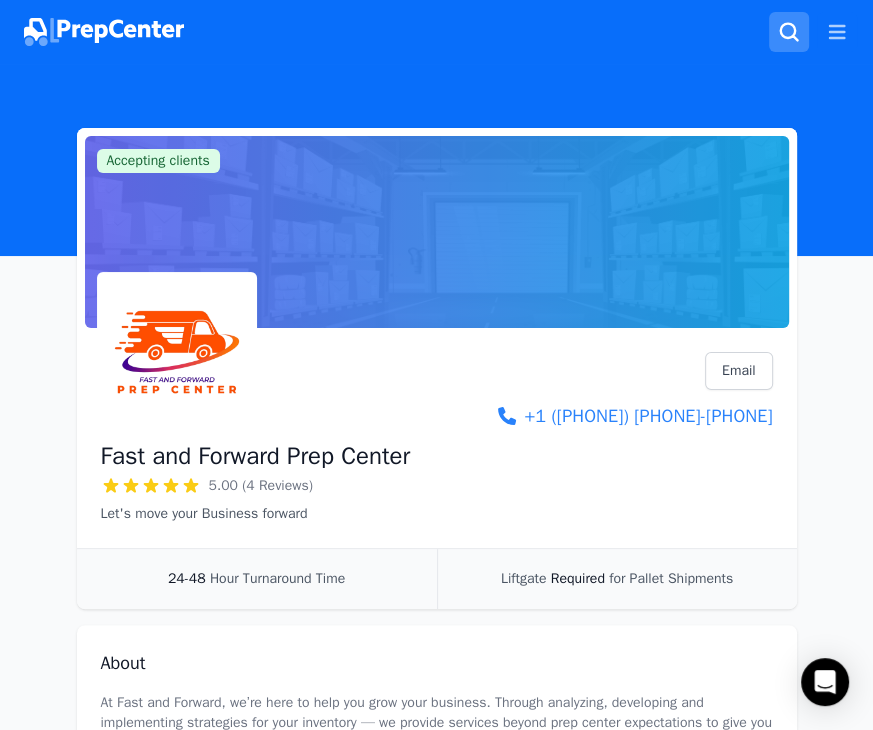 click 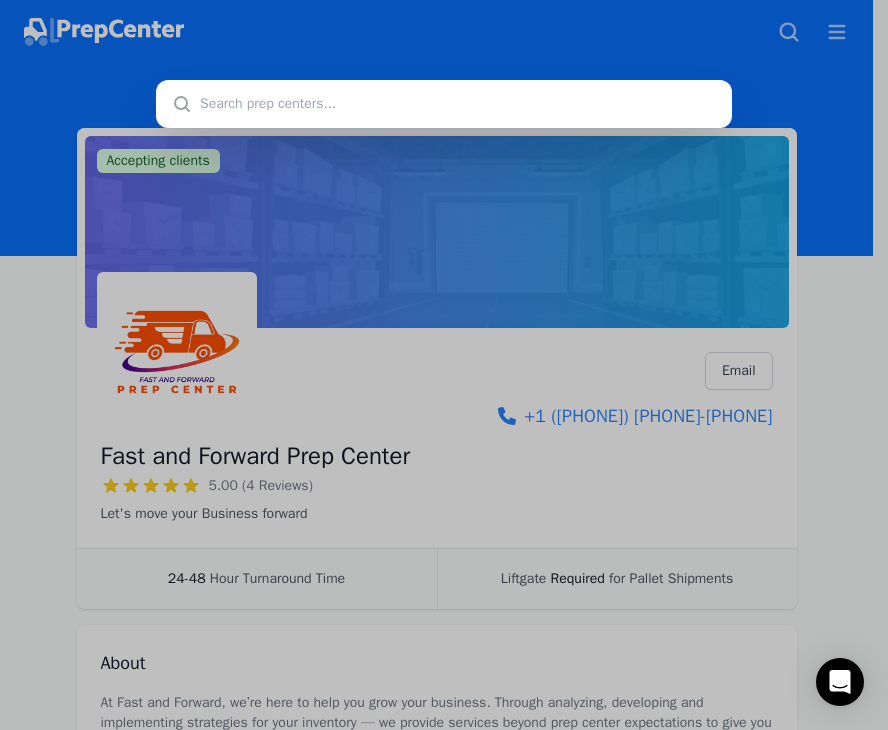 type on "[FIRST] ([CITY] Prep Center" 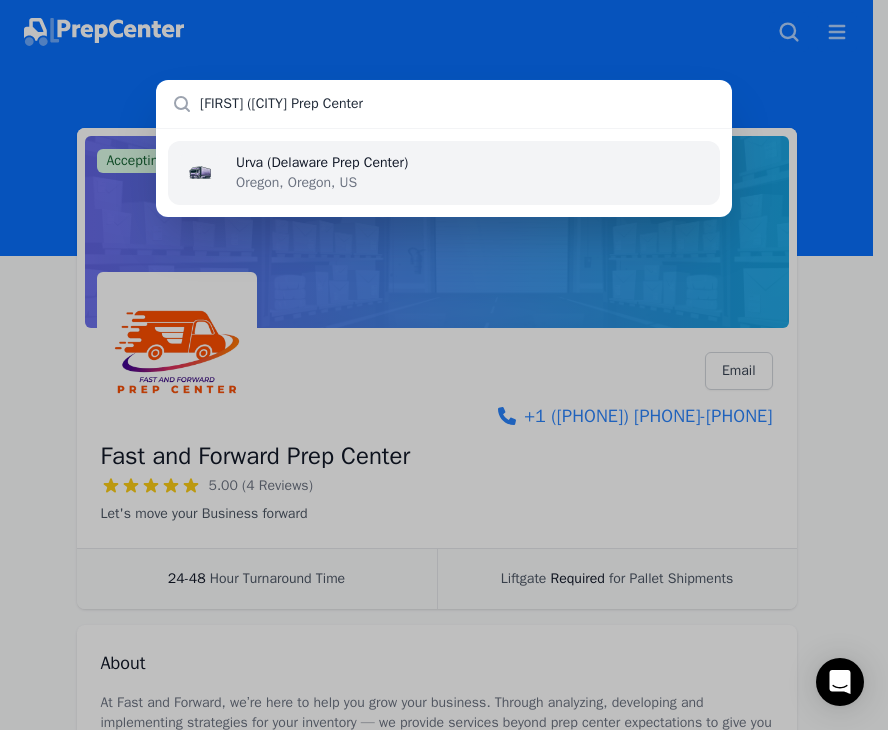 type 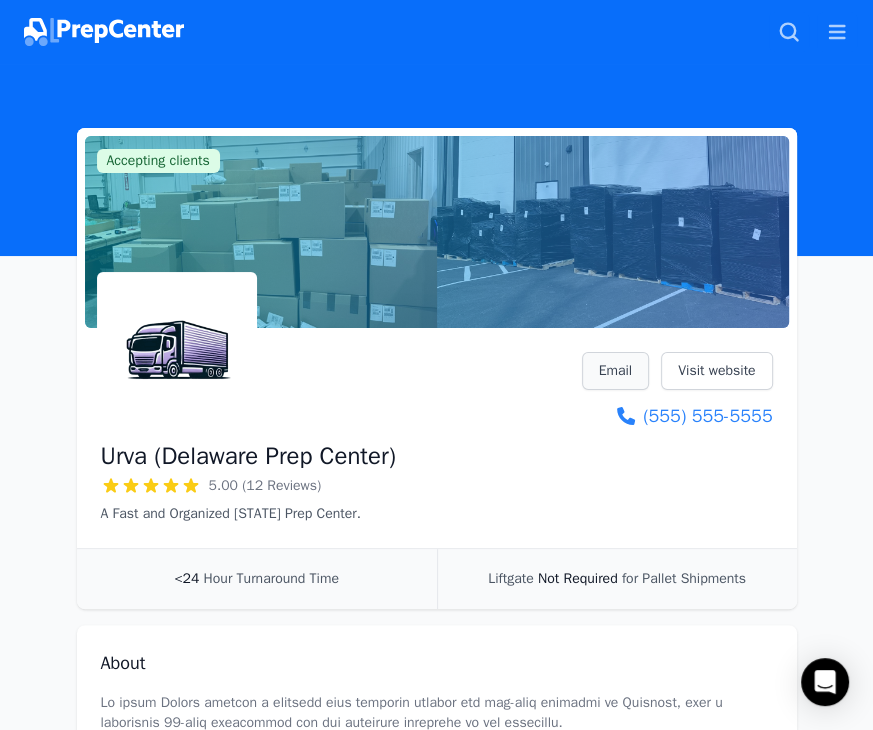 click on "Email" at bounding box center (616, 371) 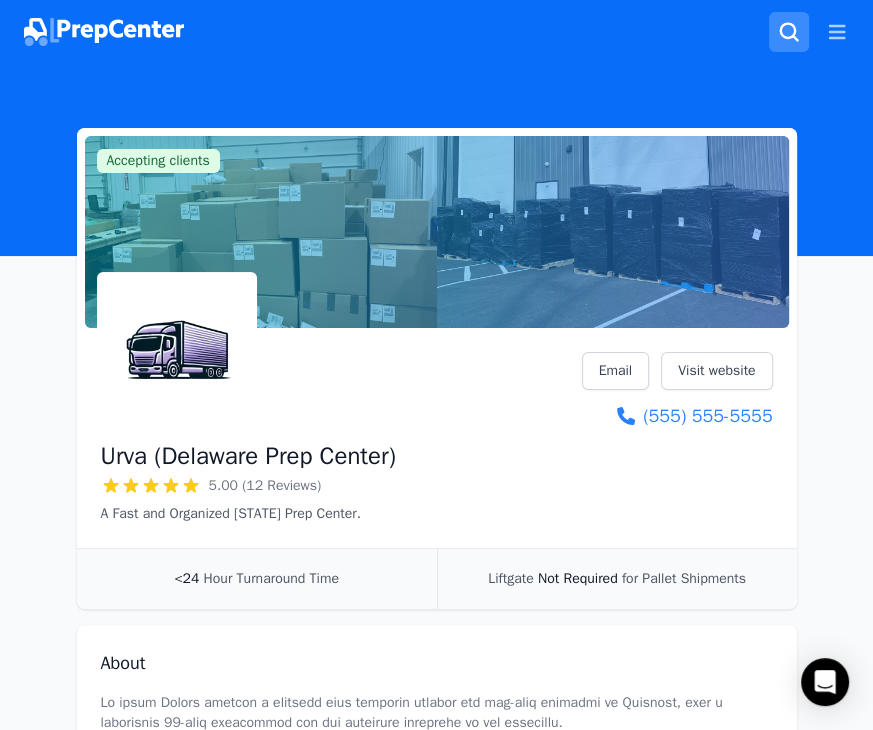 click 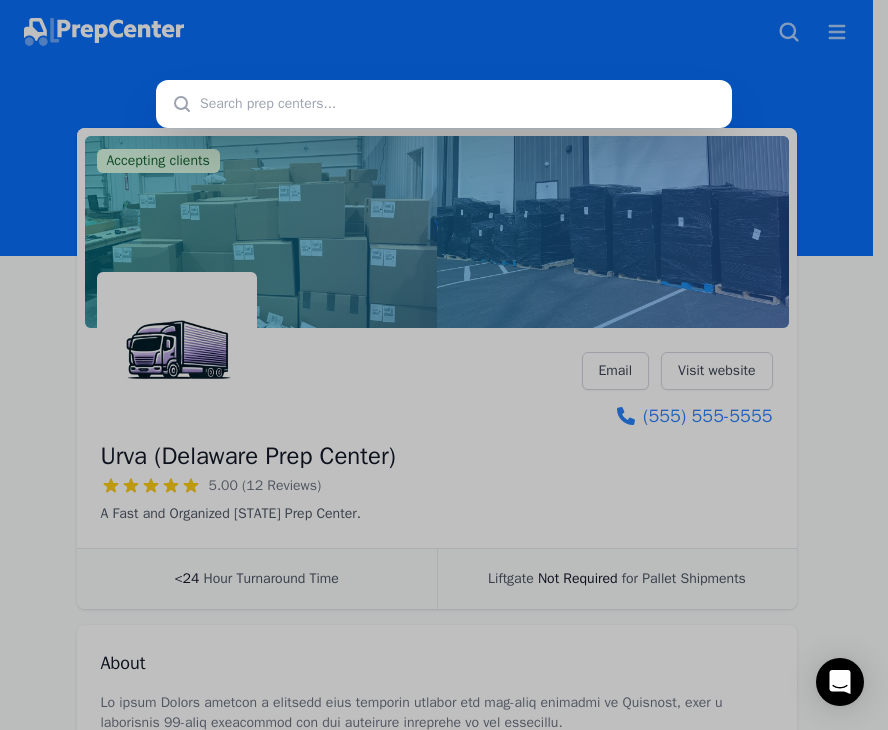 type on "Ecom Automation Prep" 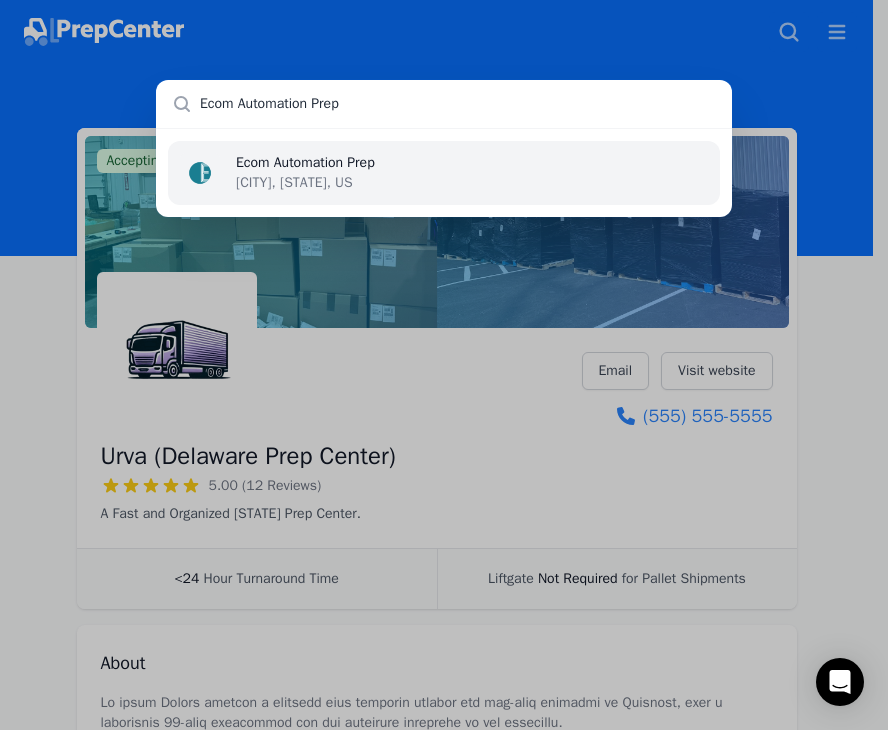 type 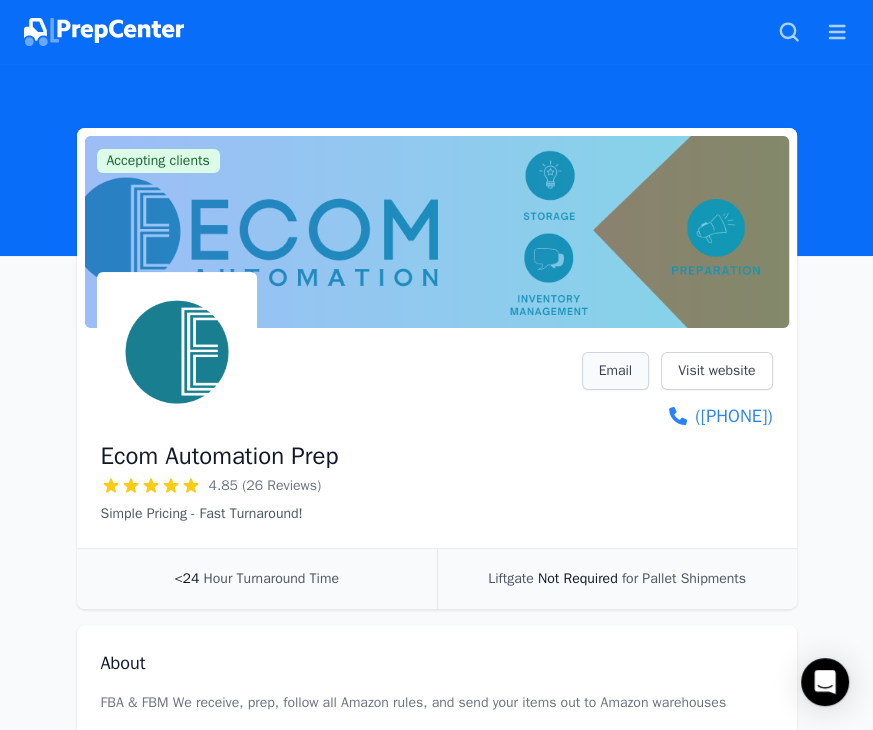 click on "Email" at bounding box center [616, 371] 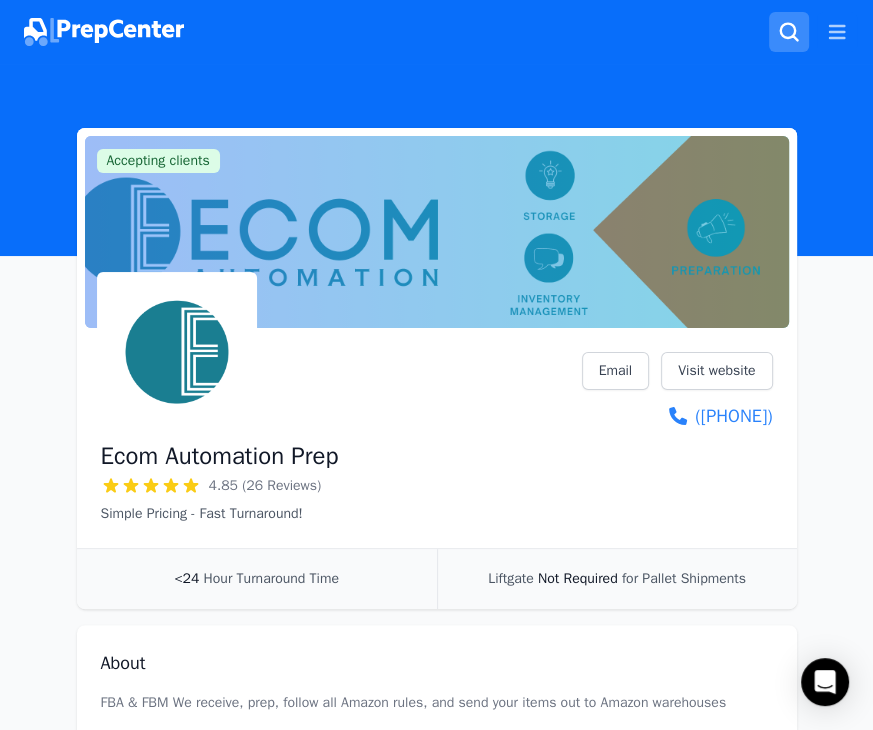 click 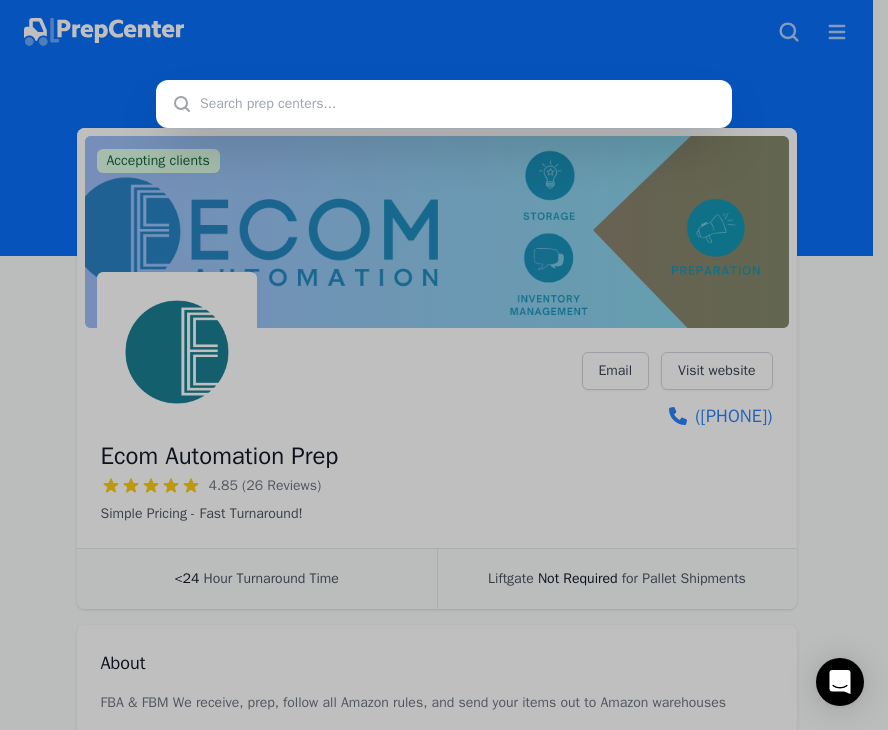 type on "Ultimate Prep Center" 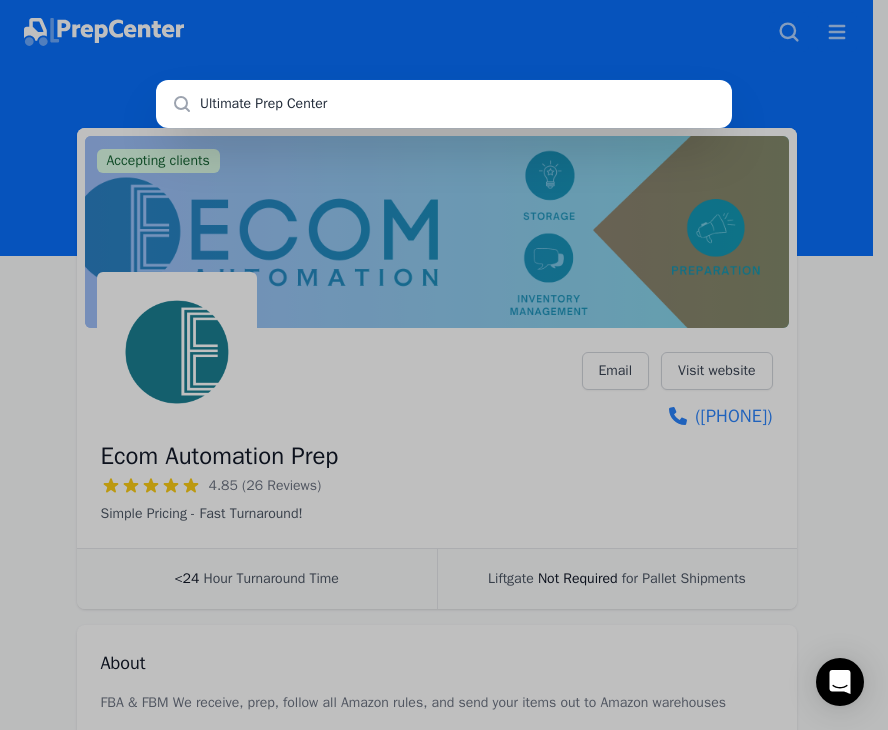 type 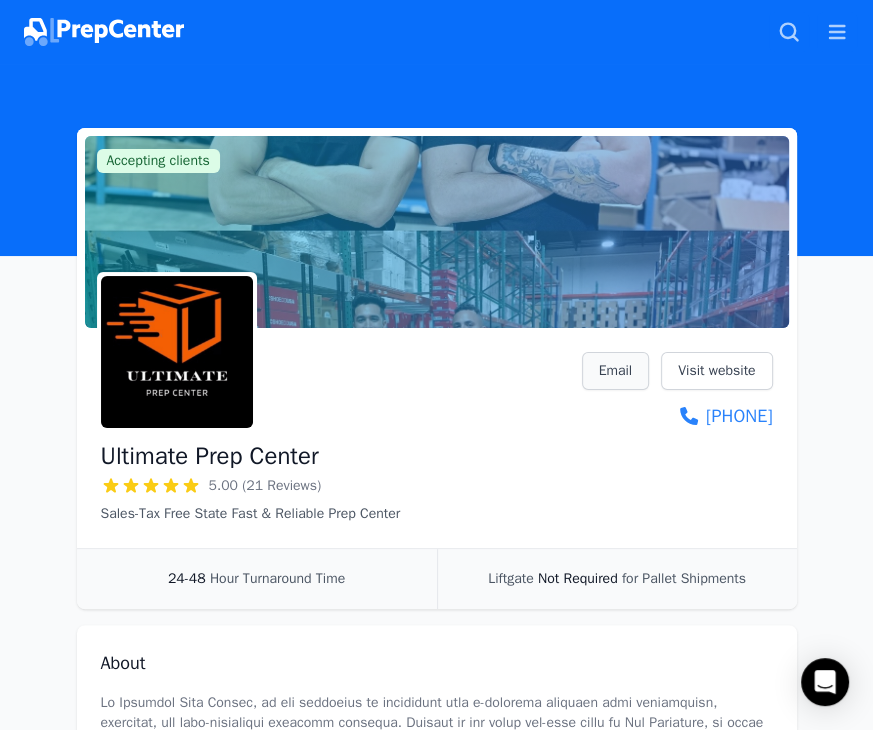 click on "Email" at bounding box center [616, 371] 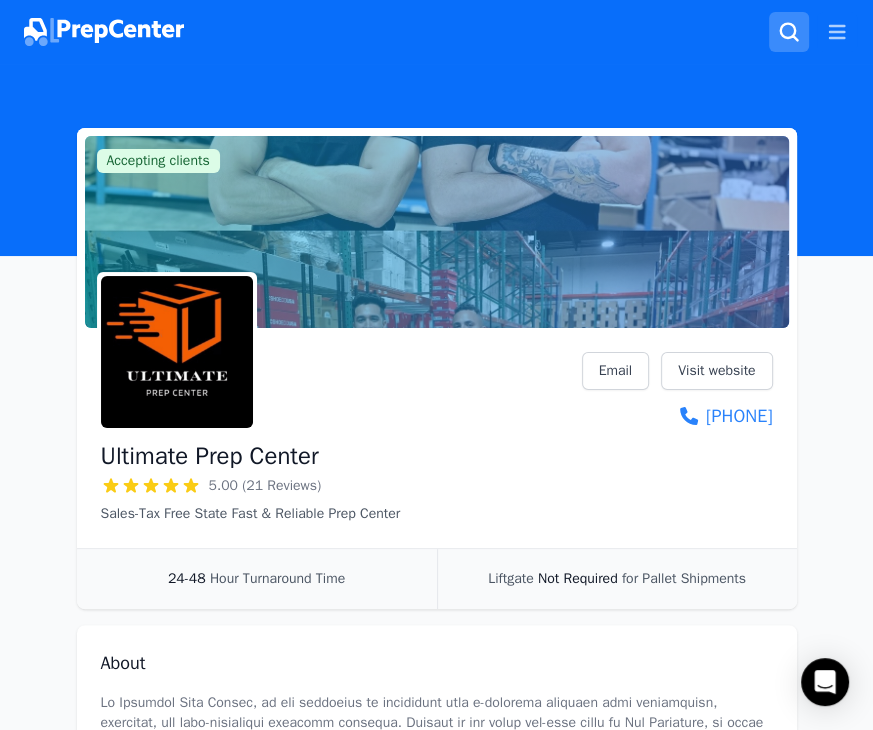 click 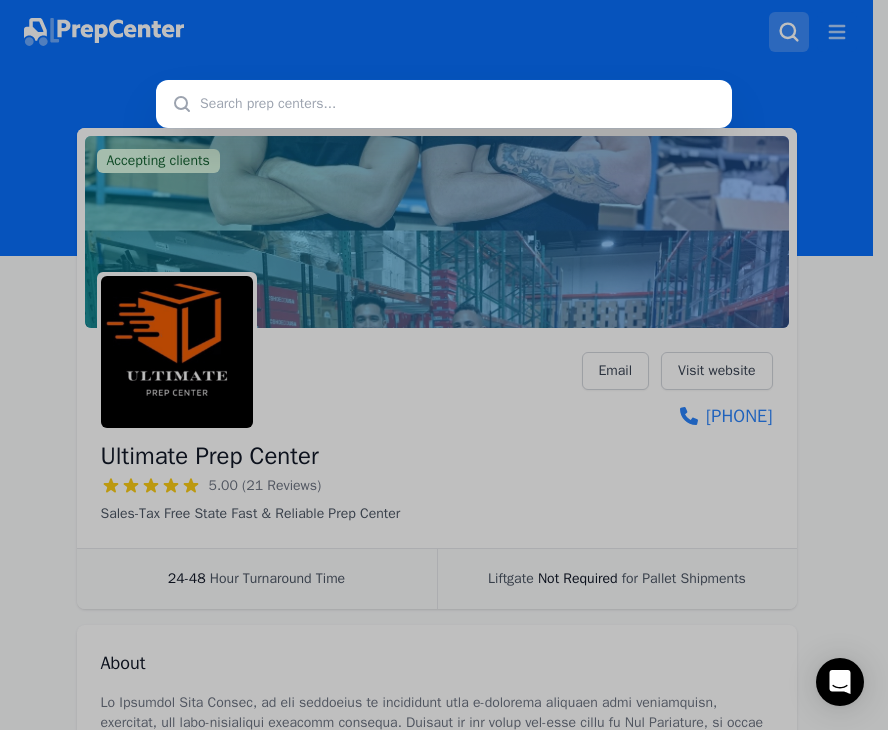 type on "MGM Prep and Ship LLC" 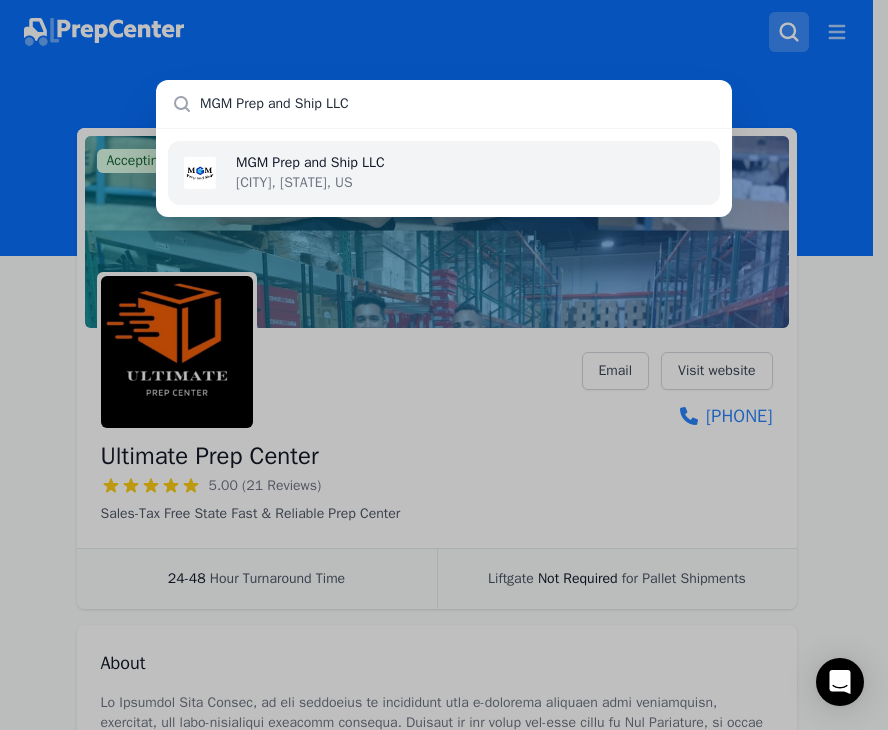 type 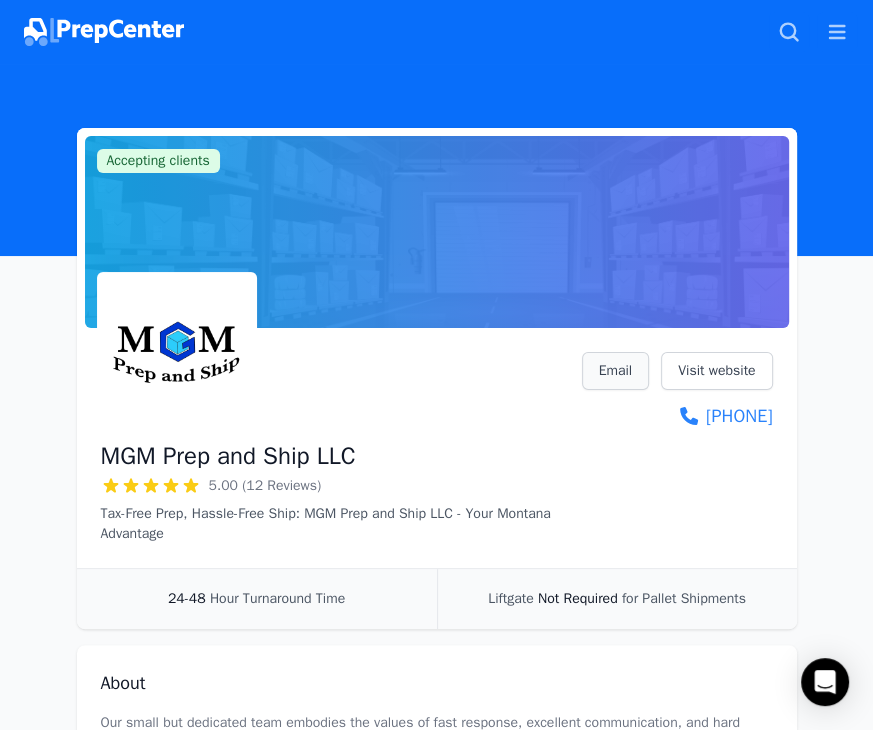 click on "Email" at bounding box center (616, 371) 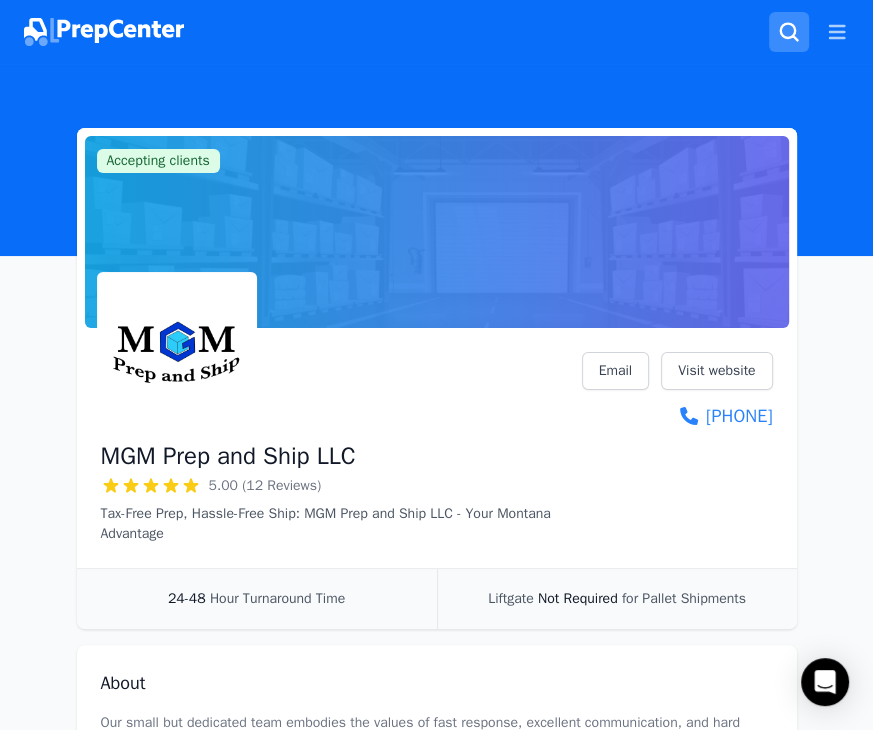 click 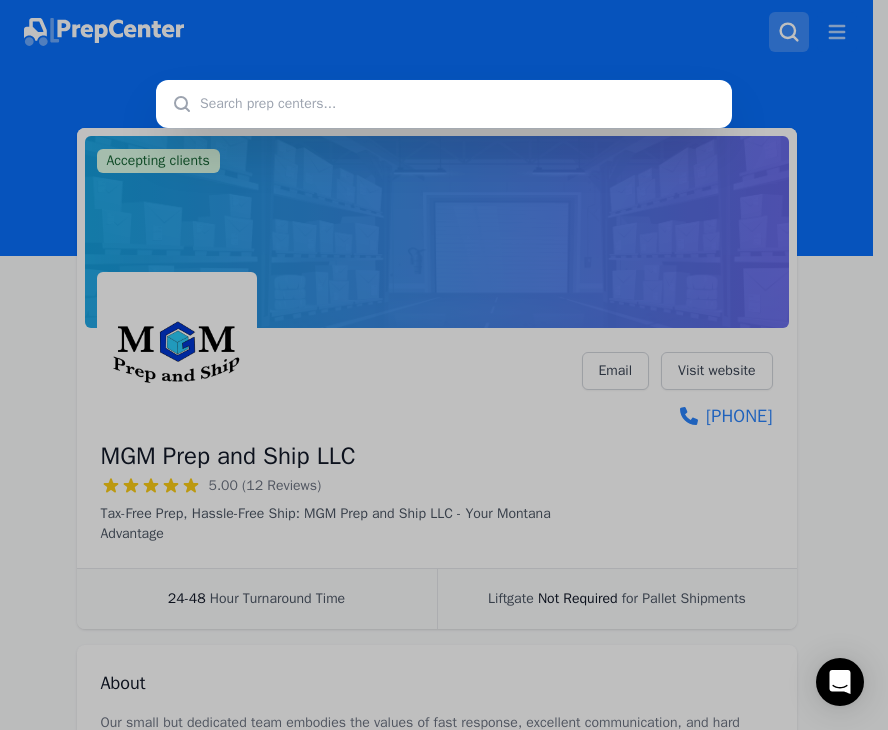 type on "Niagara Prep Hub" 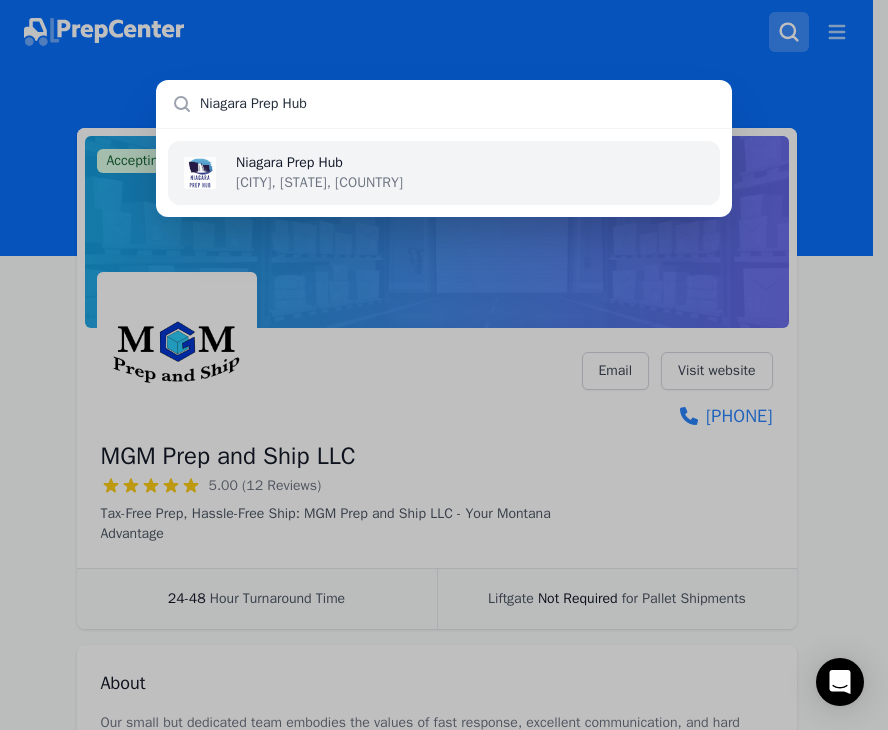 type 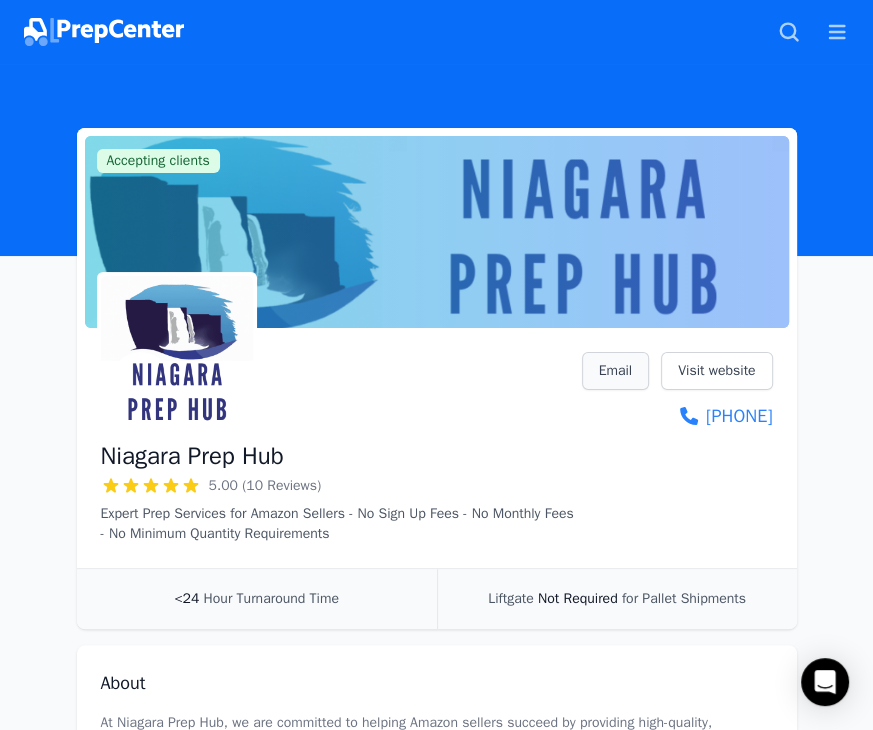 click on "Email" at bounding box center [616, 371] 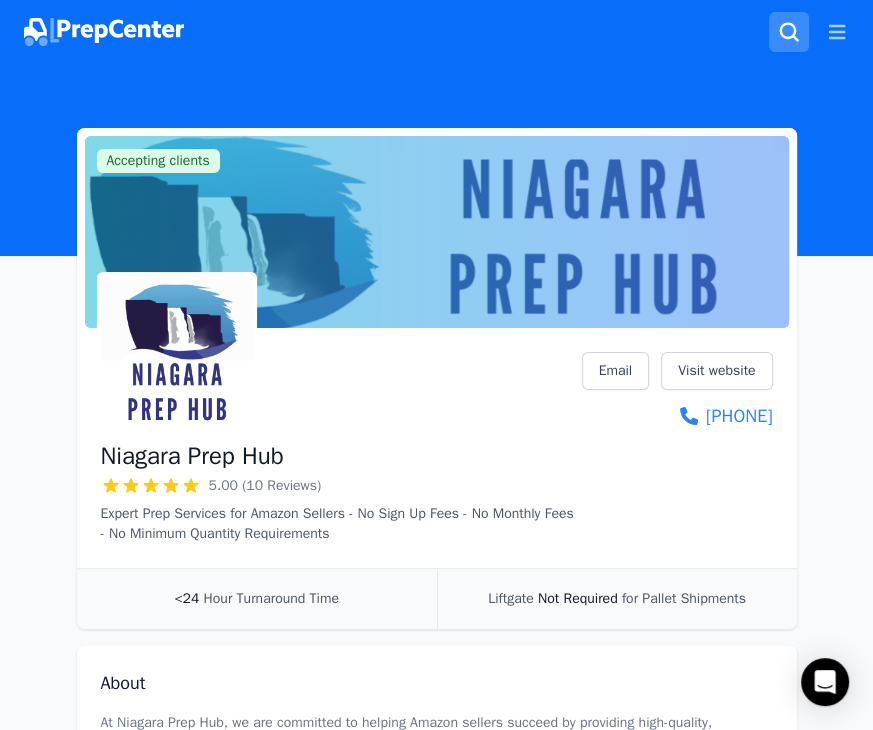 click 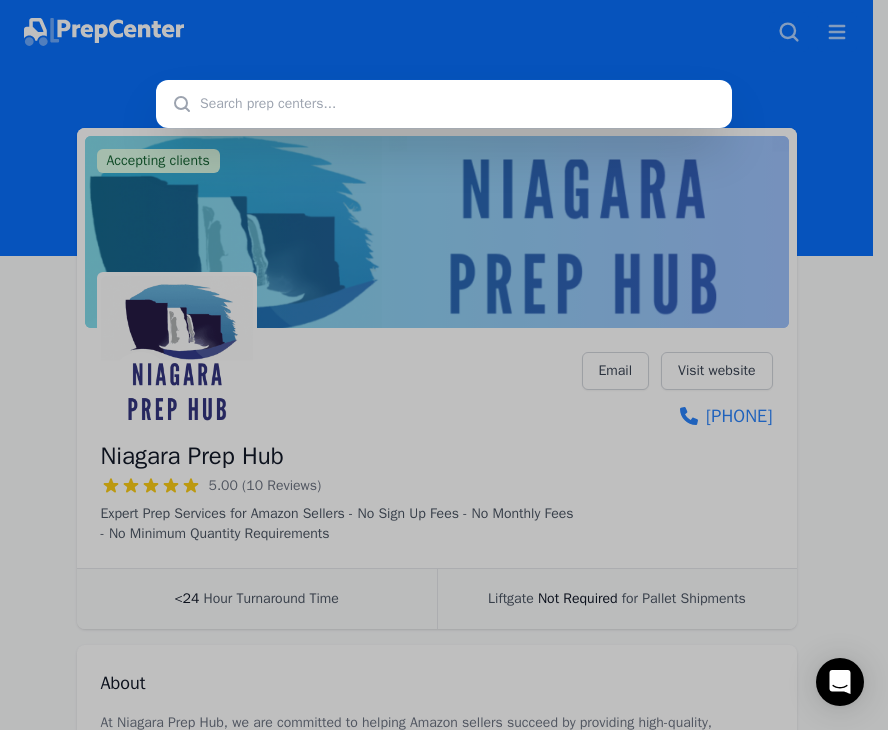 type on "AMSCO Prep" 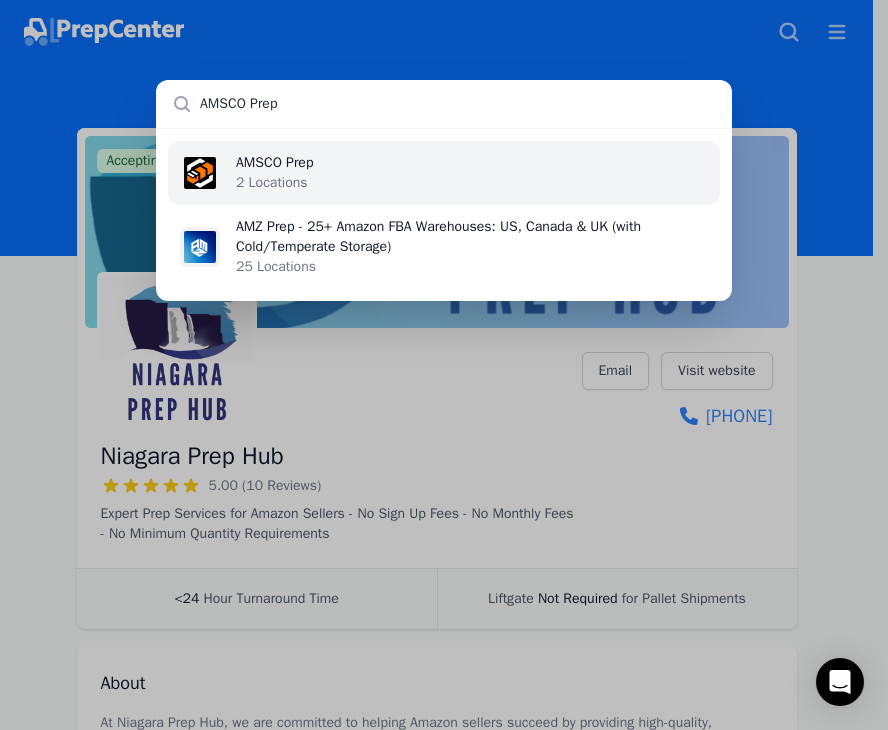 type 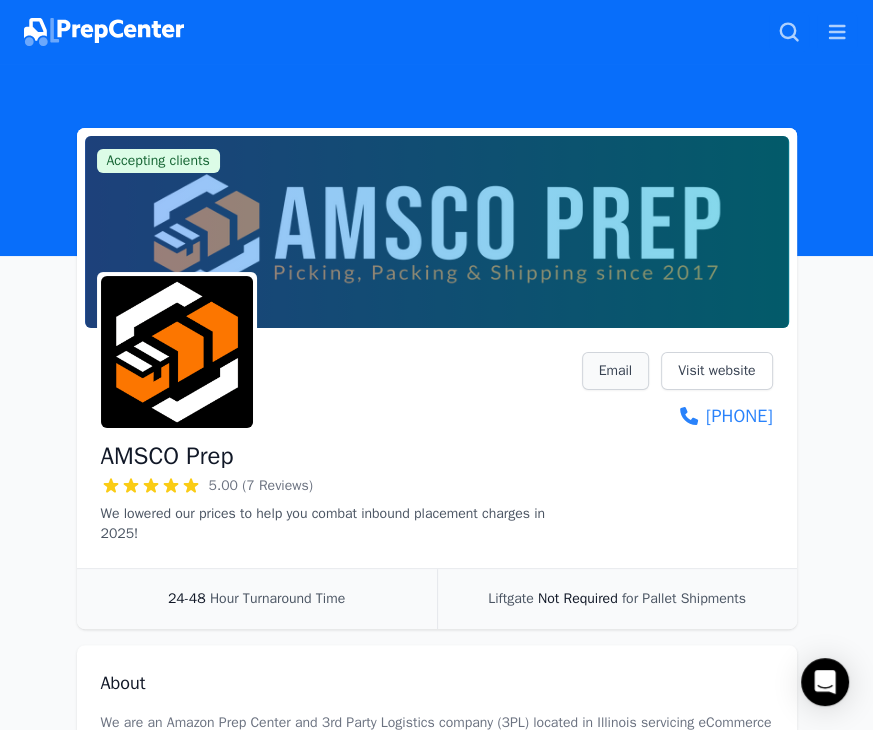 click on "Email" at bounding box center [616, 371] 